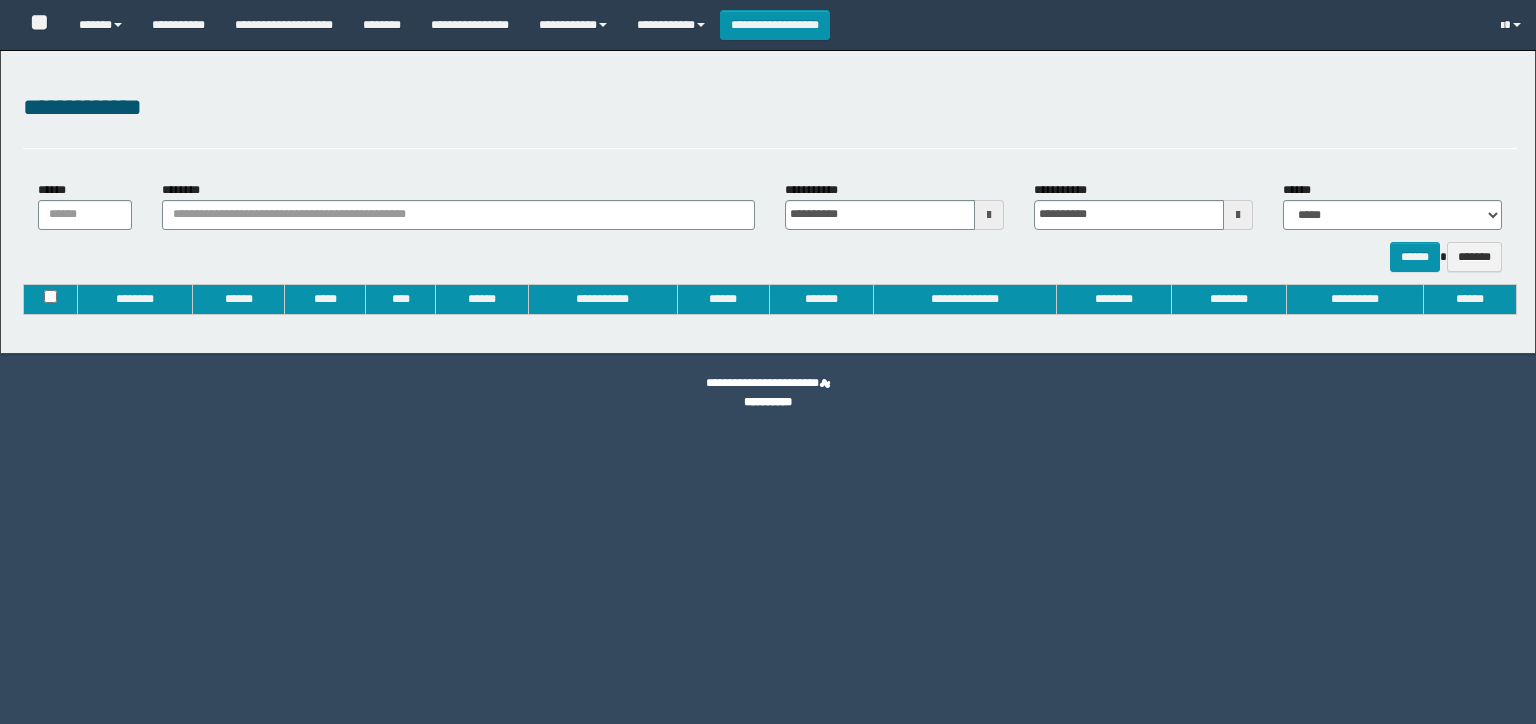type on "**********" 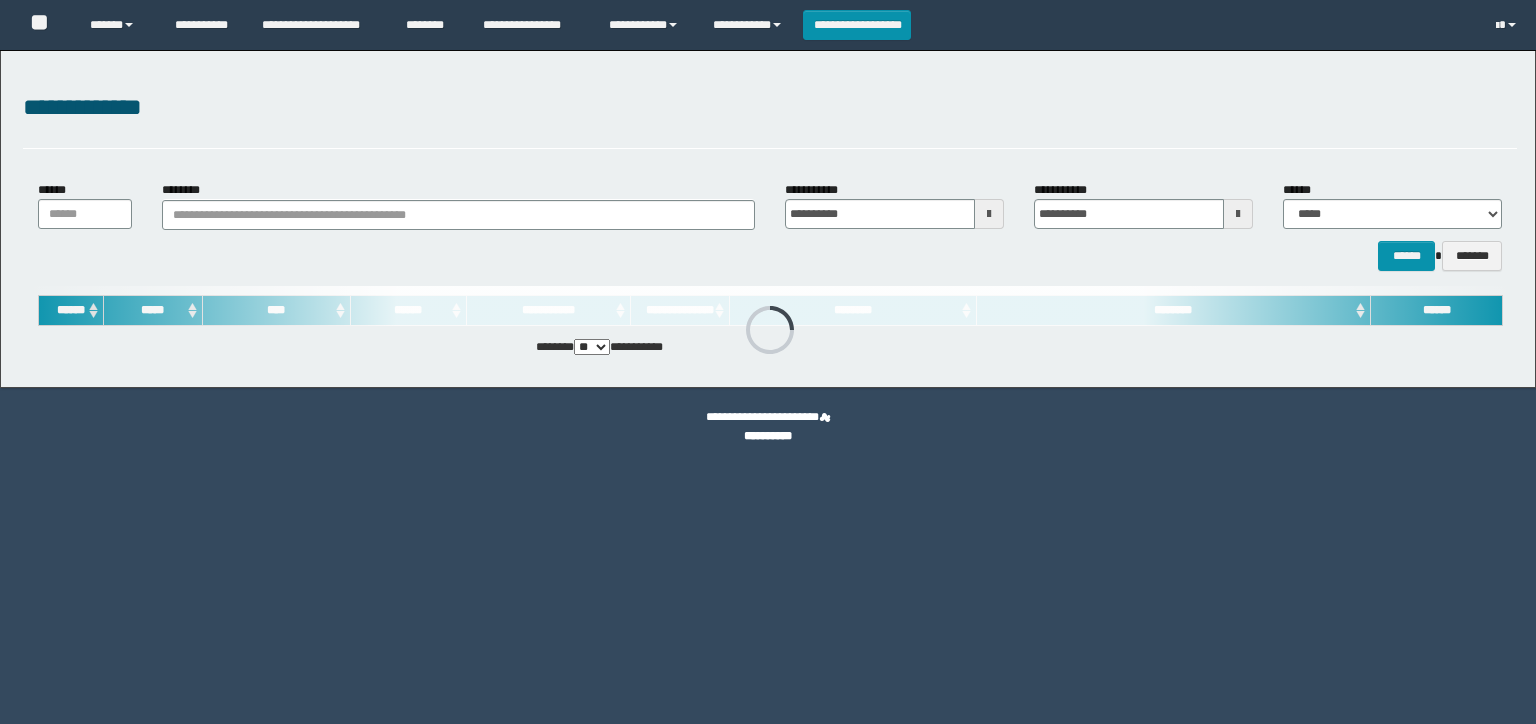 scroll, scrollTop: 0, scrollLeft: 0, axis: both 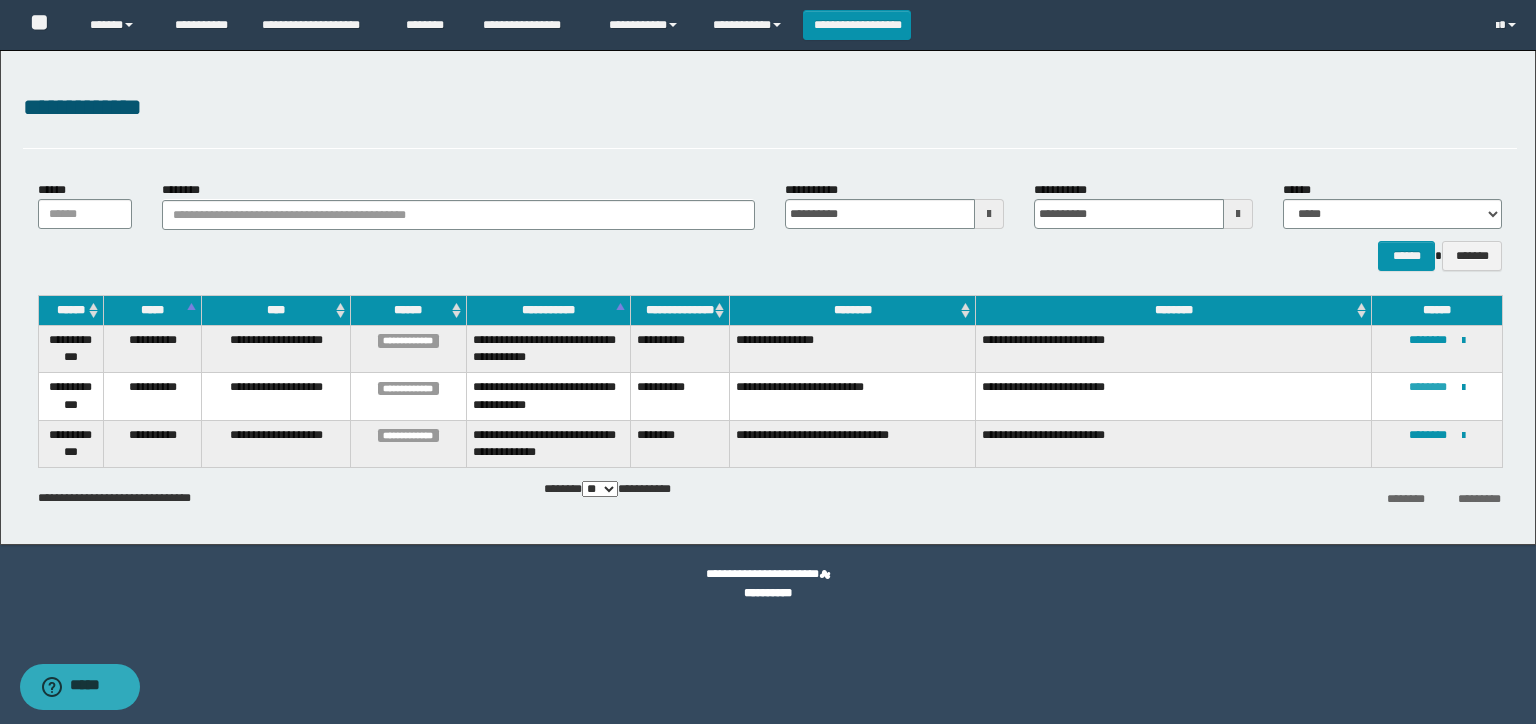 click on "********" at bounding box center (1428, 387) 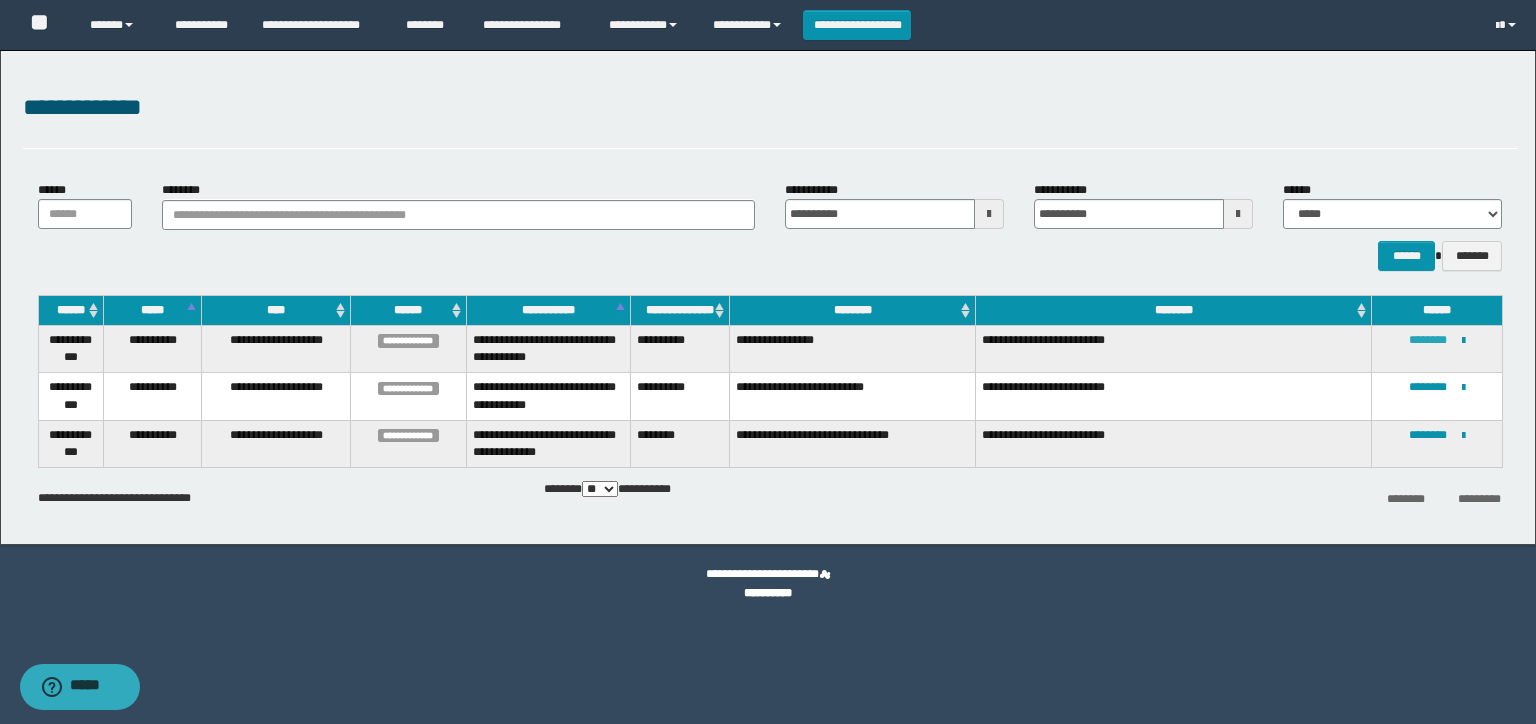 click on "********" at bounding box center [1428, 340] 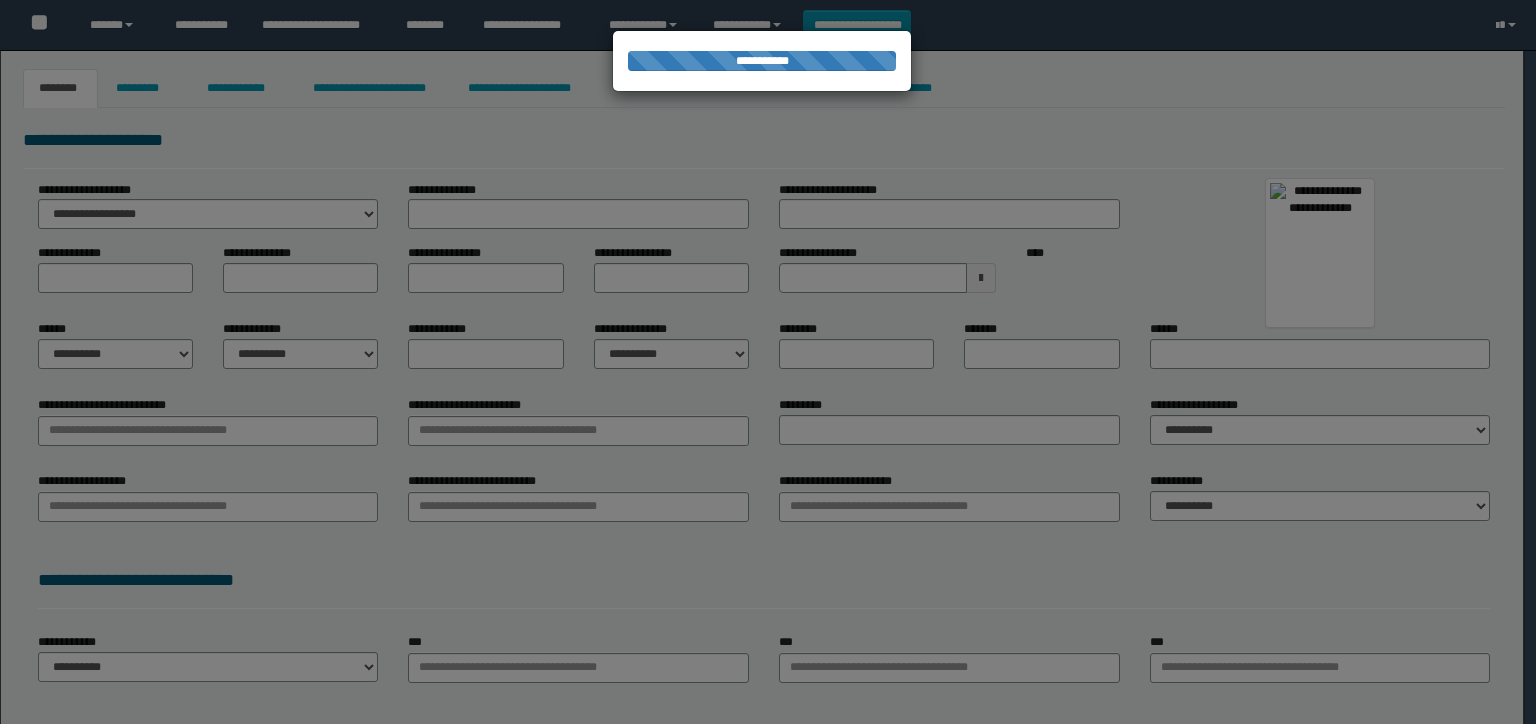 scroll, scrollTop: 0, scrollLeft: 0, axis: both 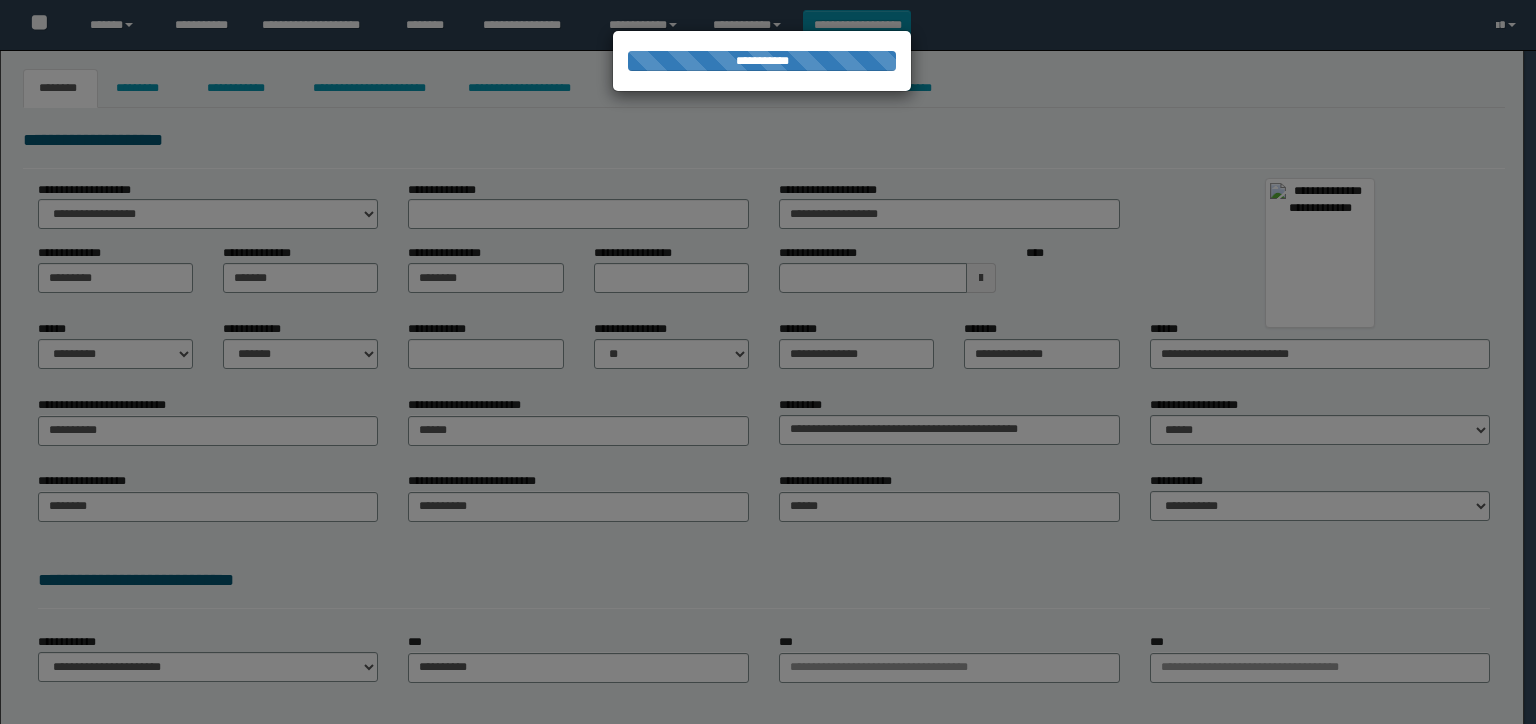 type on "**********" 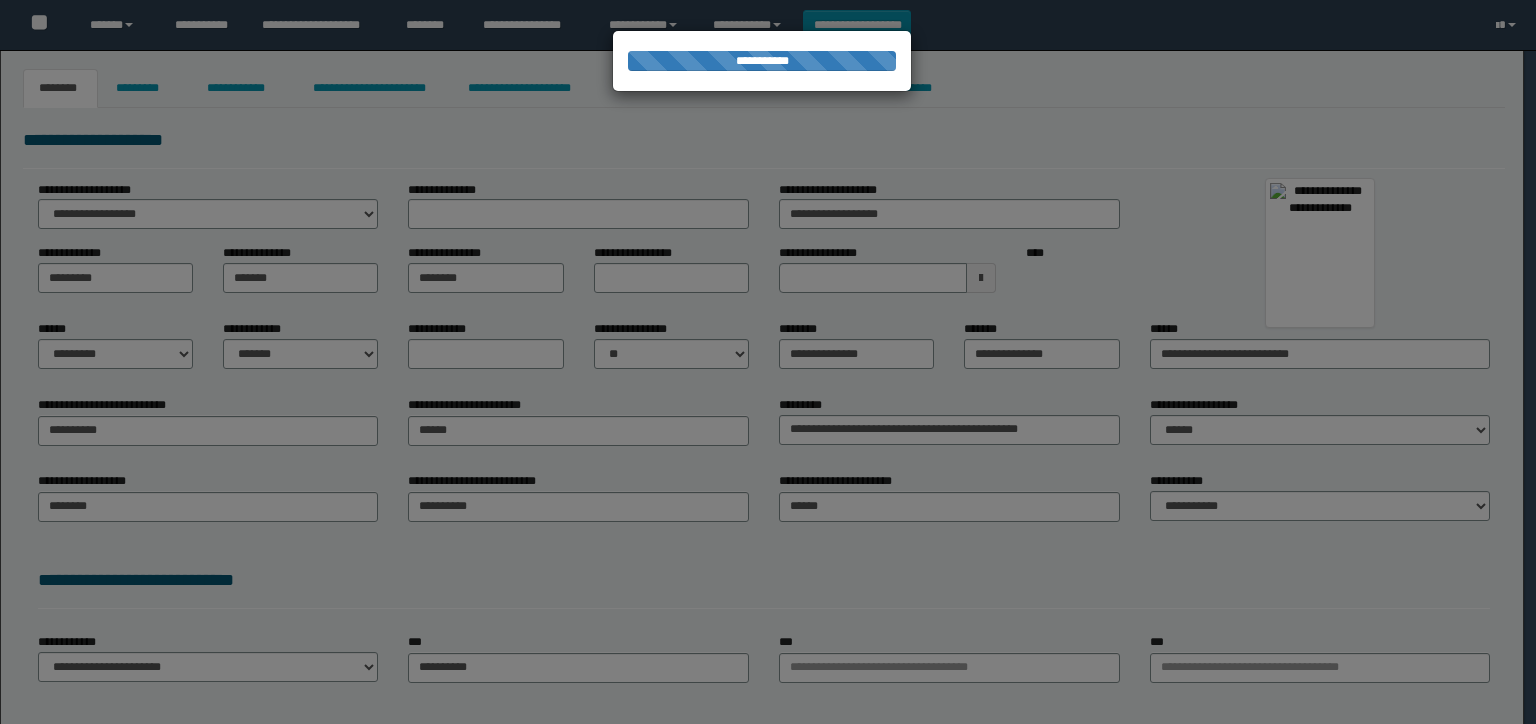 type on "**********" 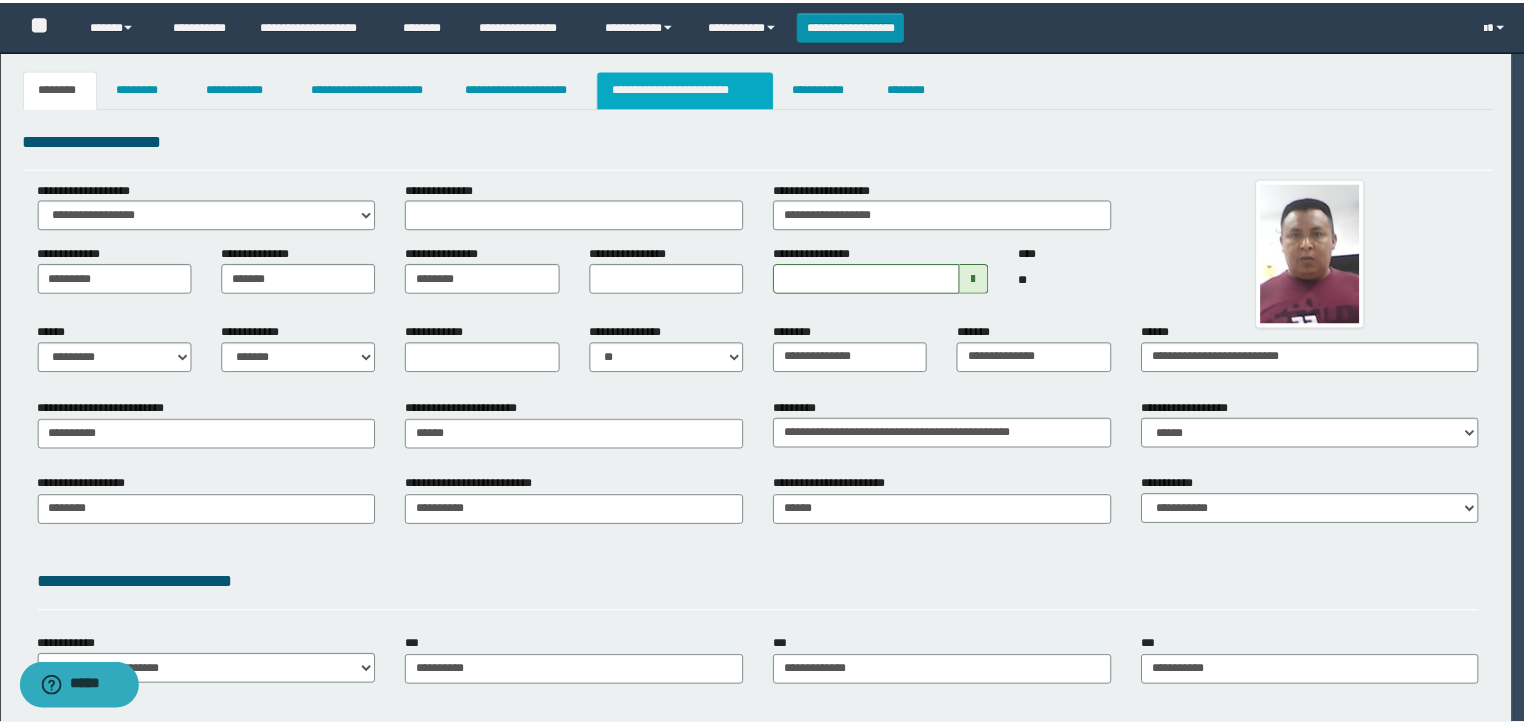 scroll, scrollTop: 0, scrollLeft: 0, axis: both 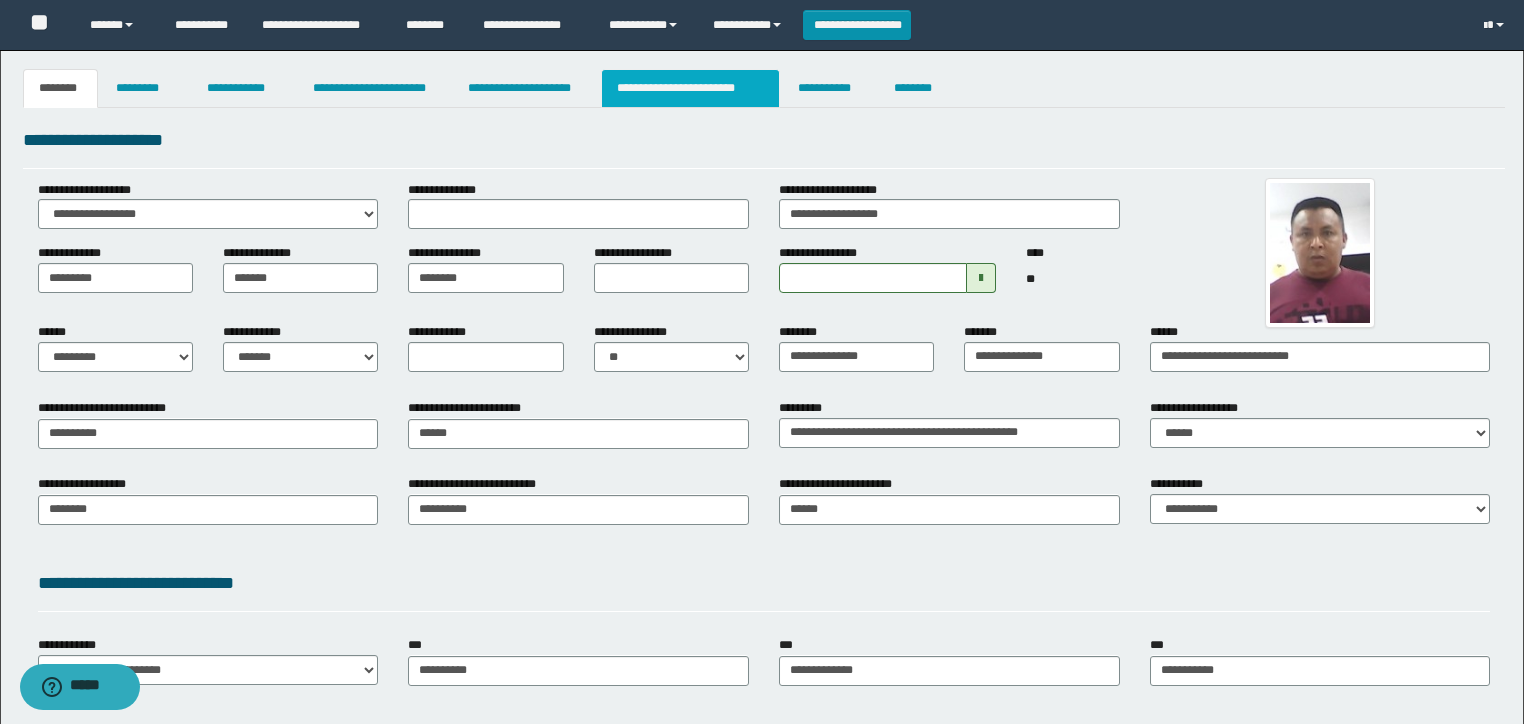 click on "**********" at bounding box center (690, 88) 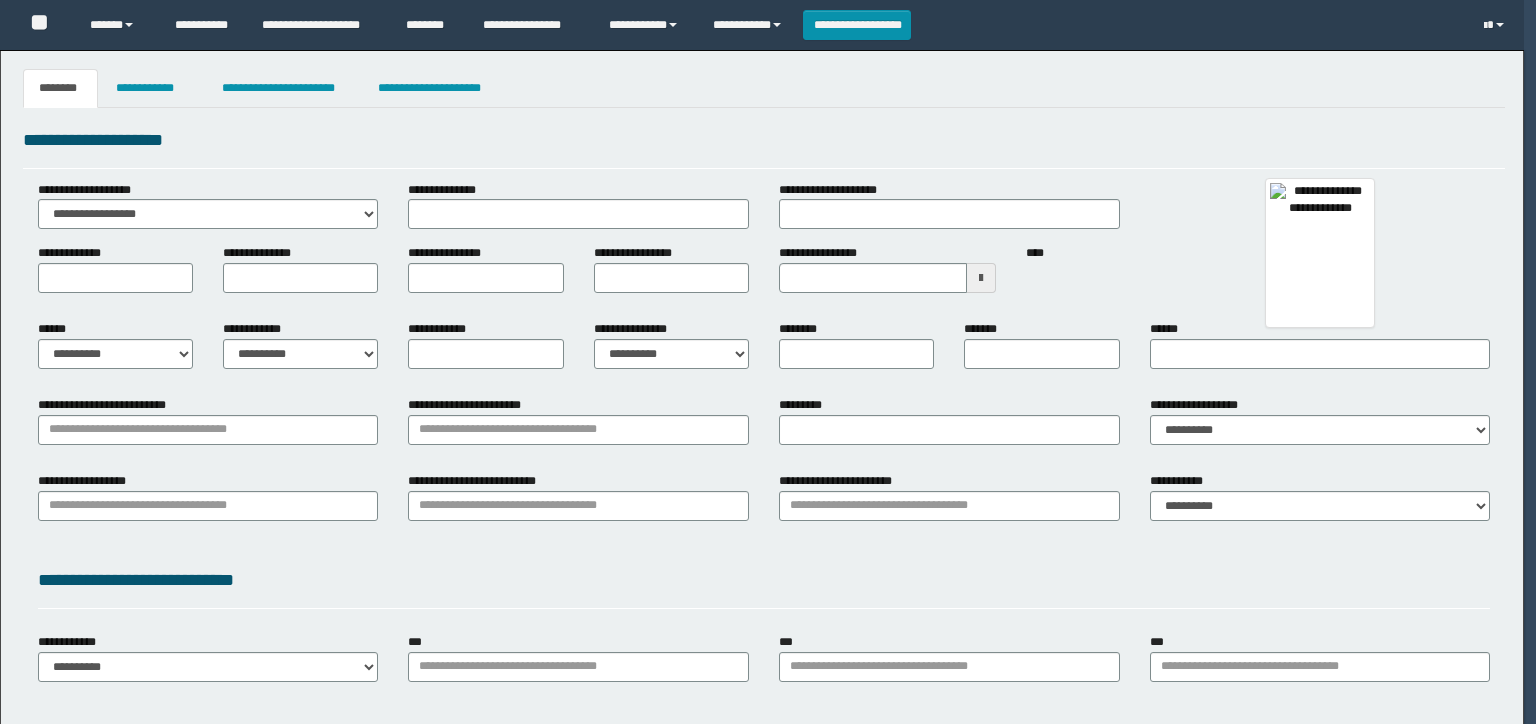 type 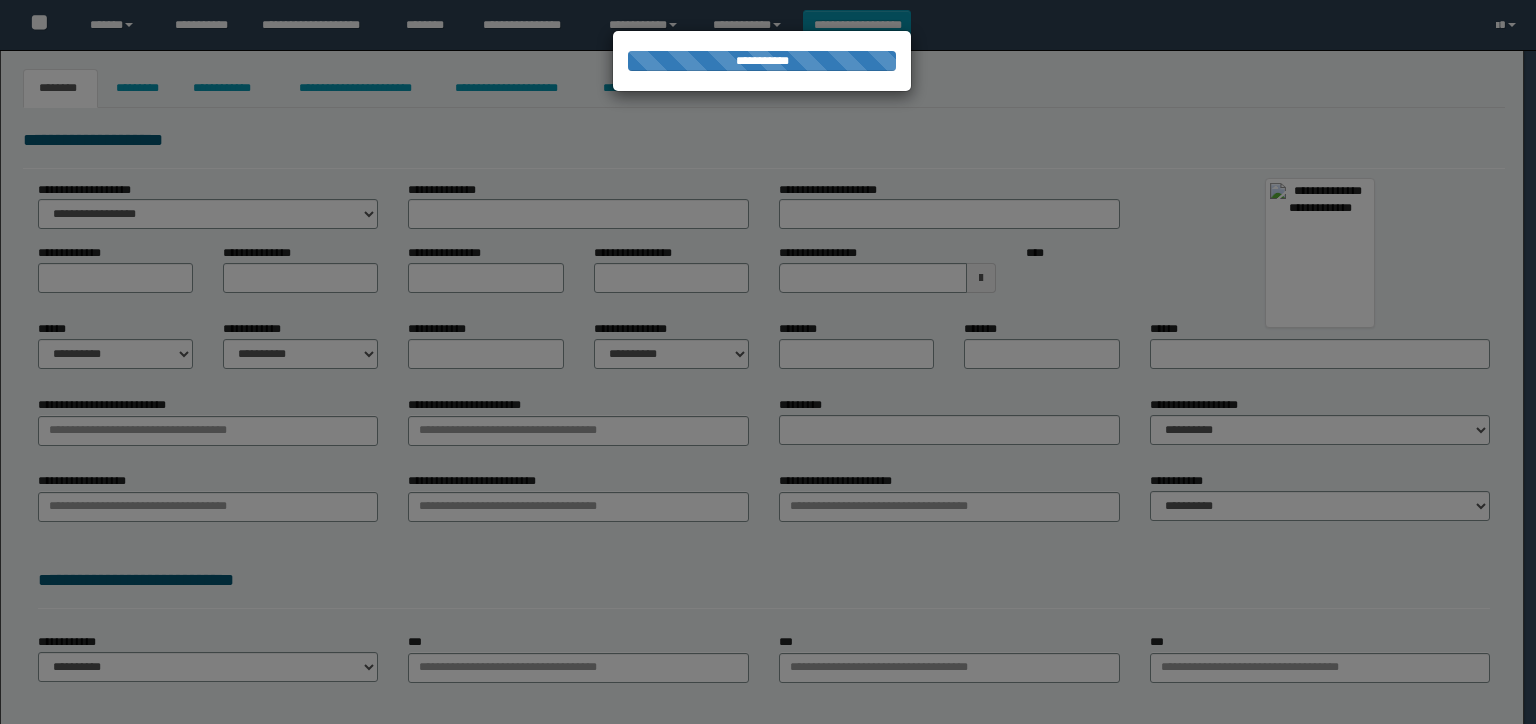type on "**********" 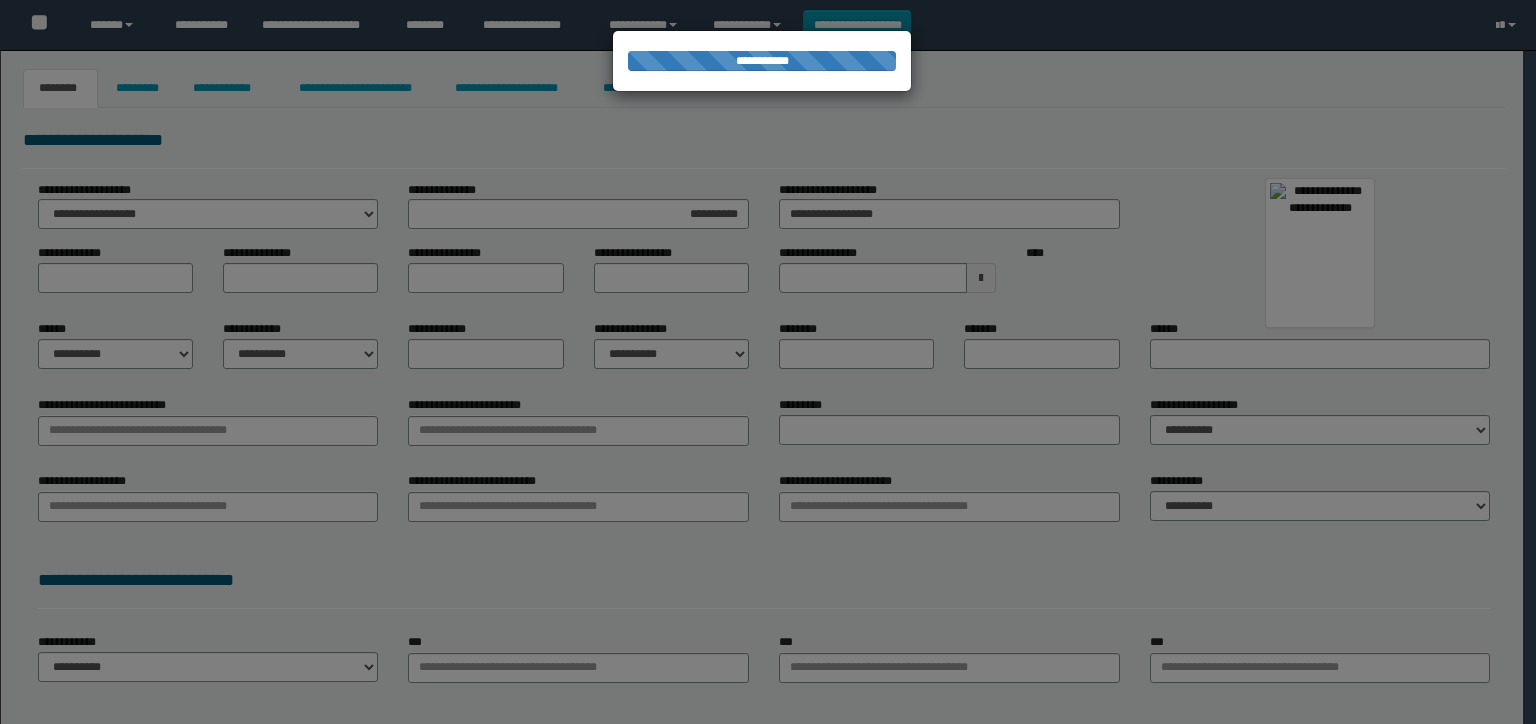 type on "*******" 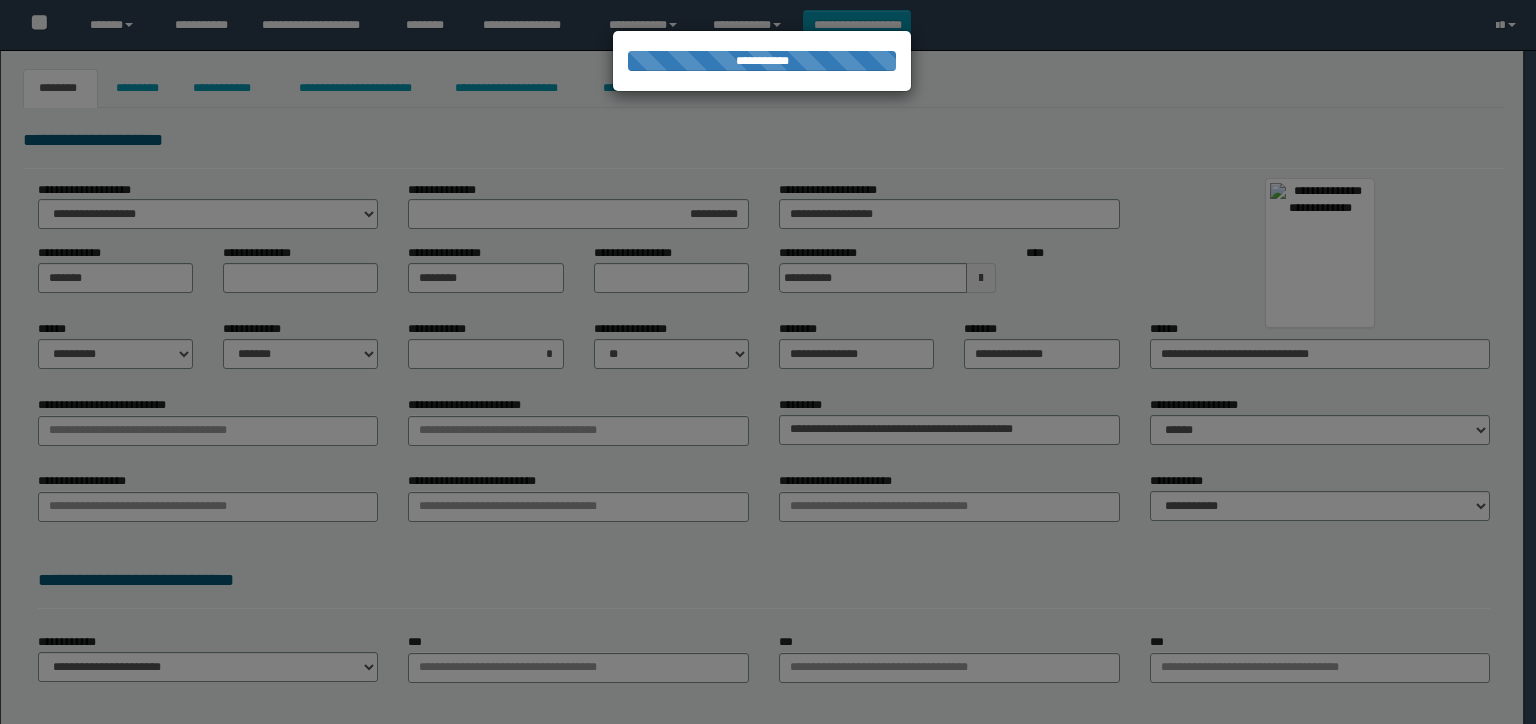 select on "*" 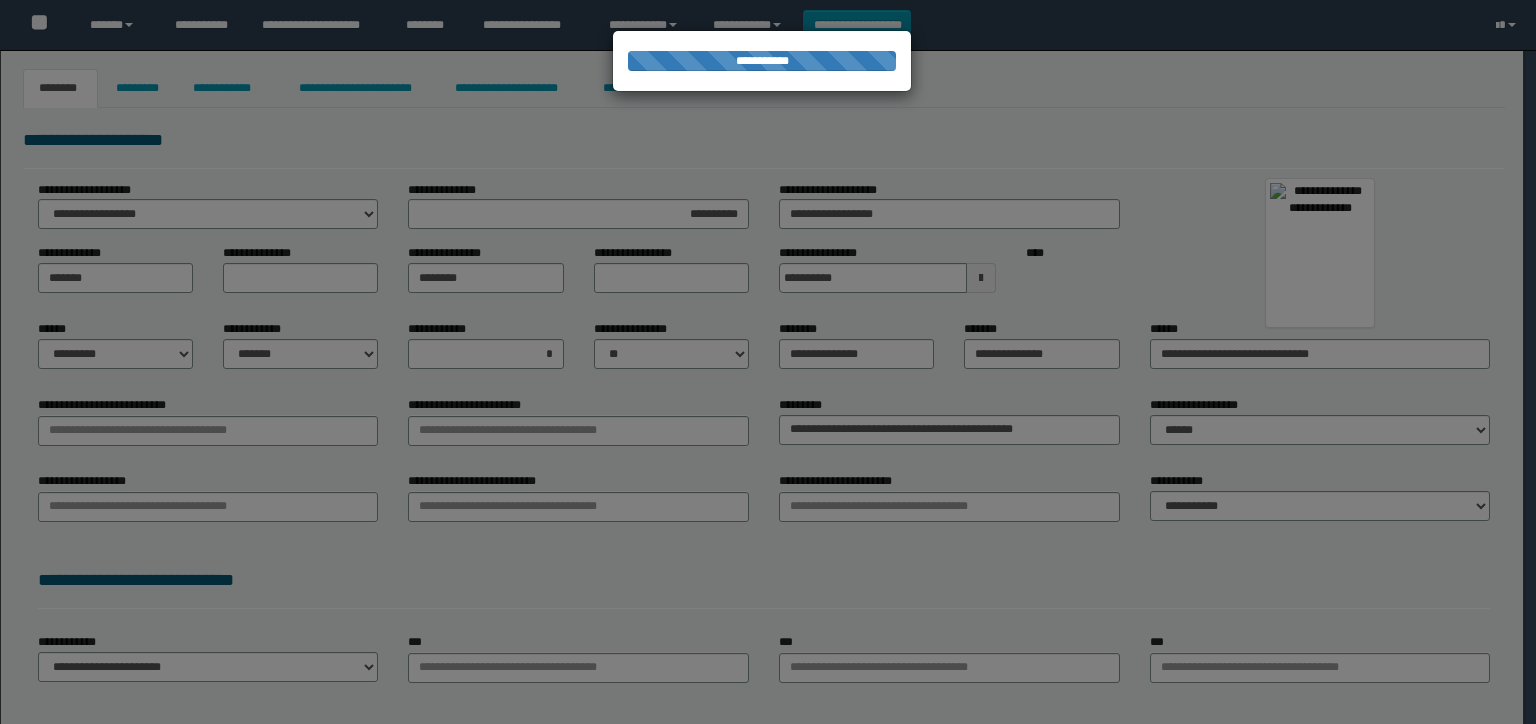 type on "**********" 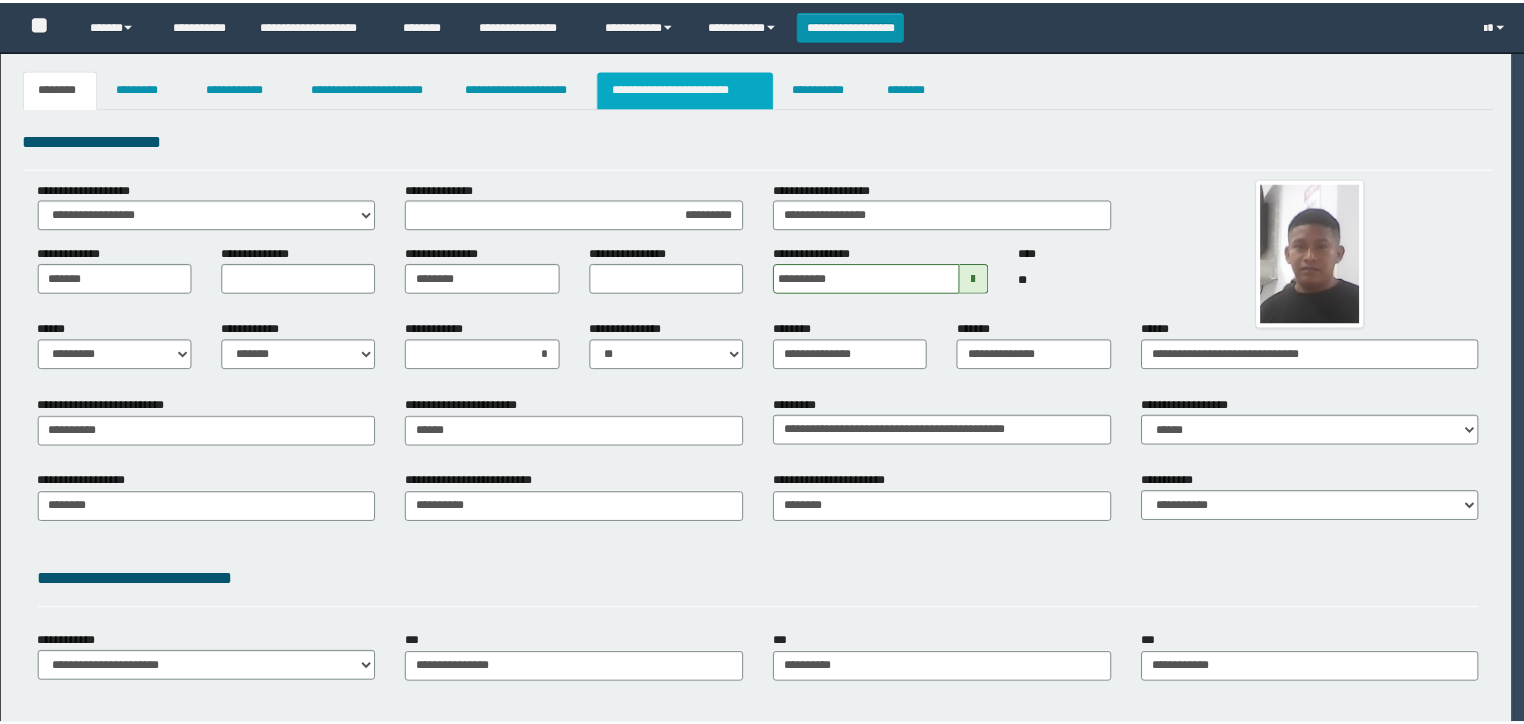 scroll, scrollTop: 0, scrollLeft: 0, axis: both 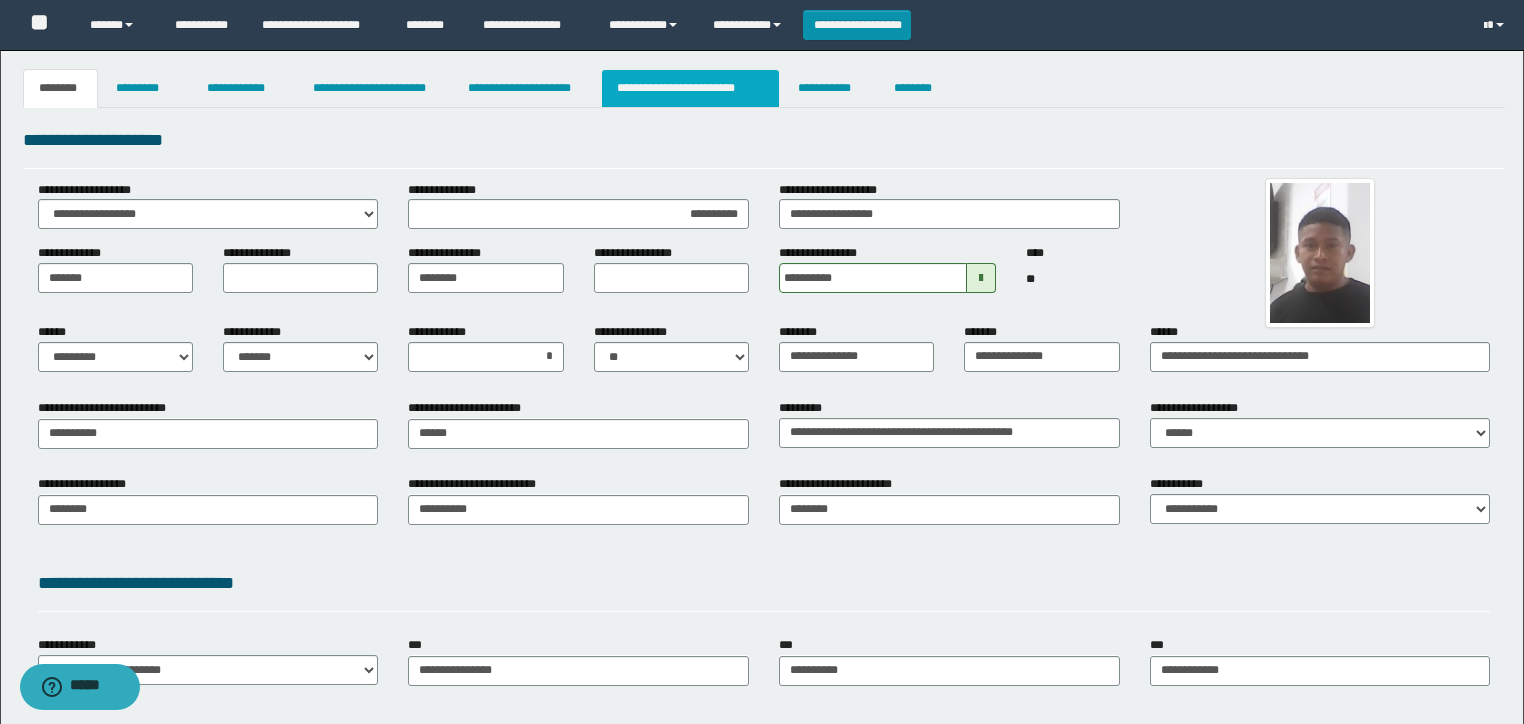 click on "**********" at bounding box center [690, 88] 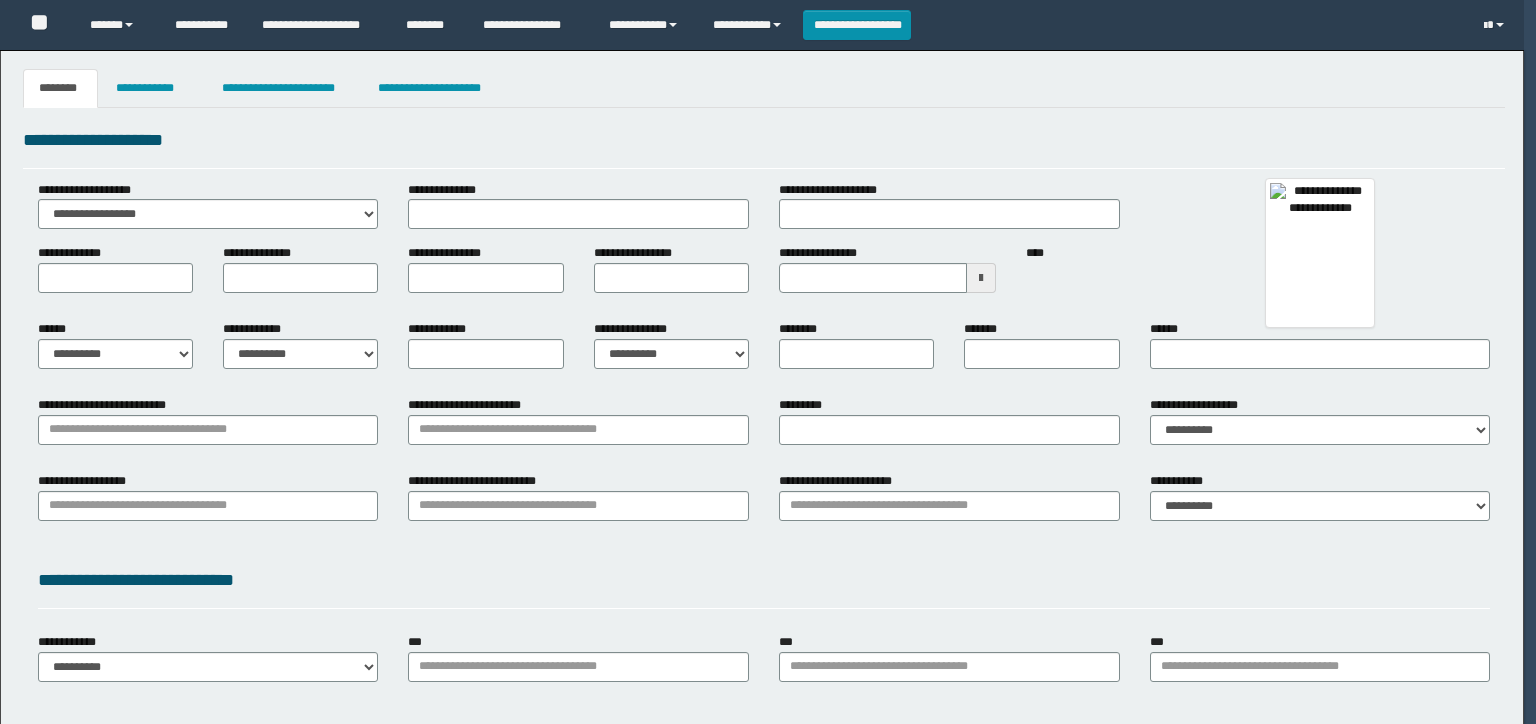 type 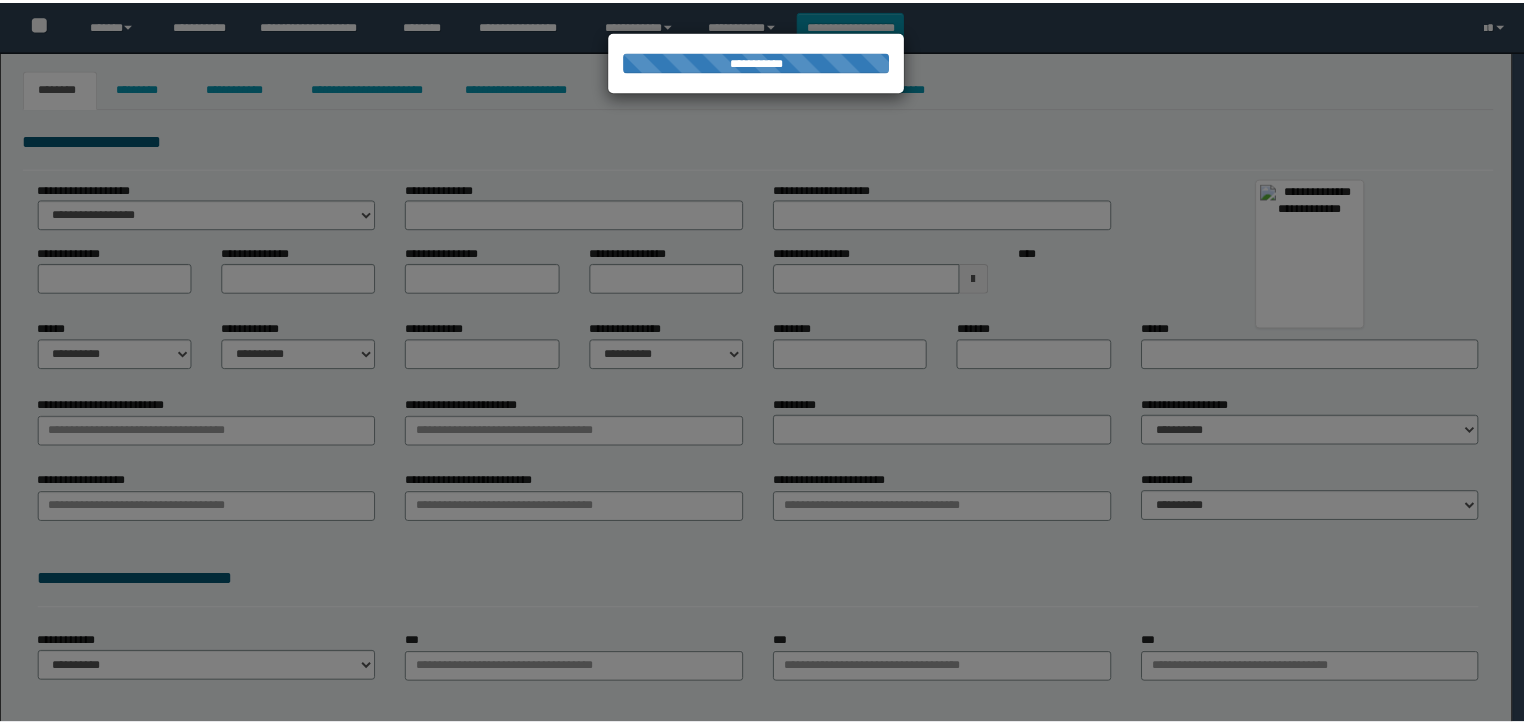 scroll, scrollTop: 0, scrollLeft: 0, axis: both 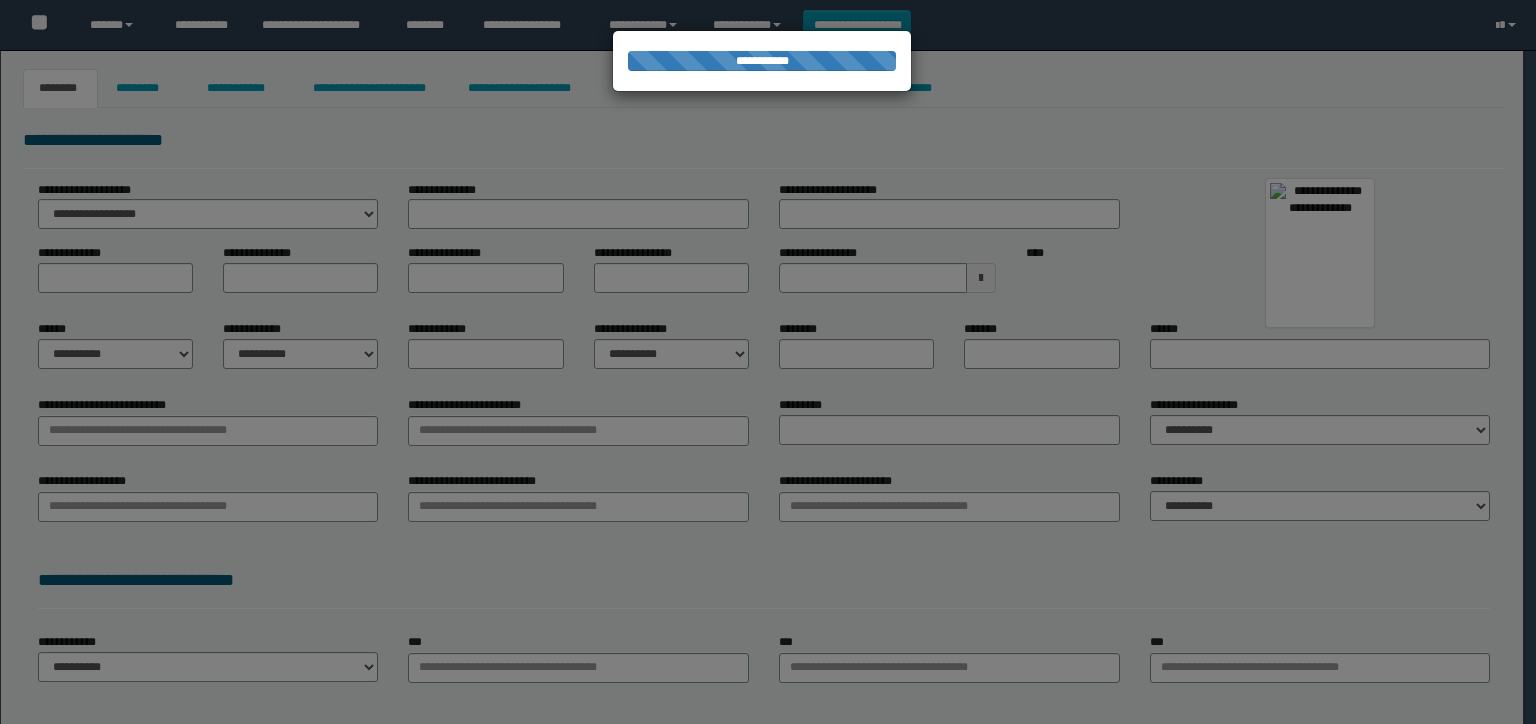 type on "**********" 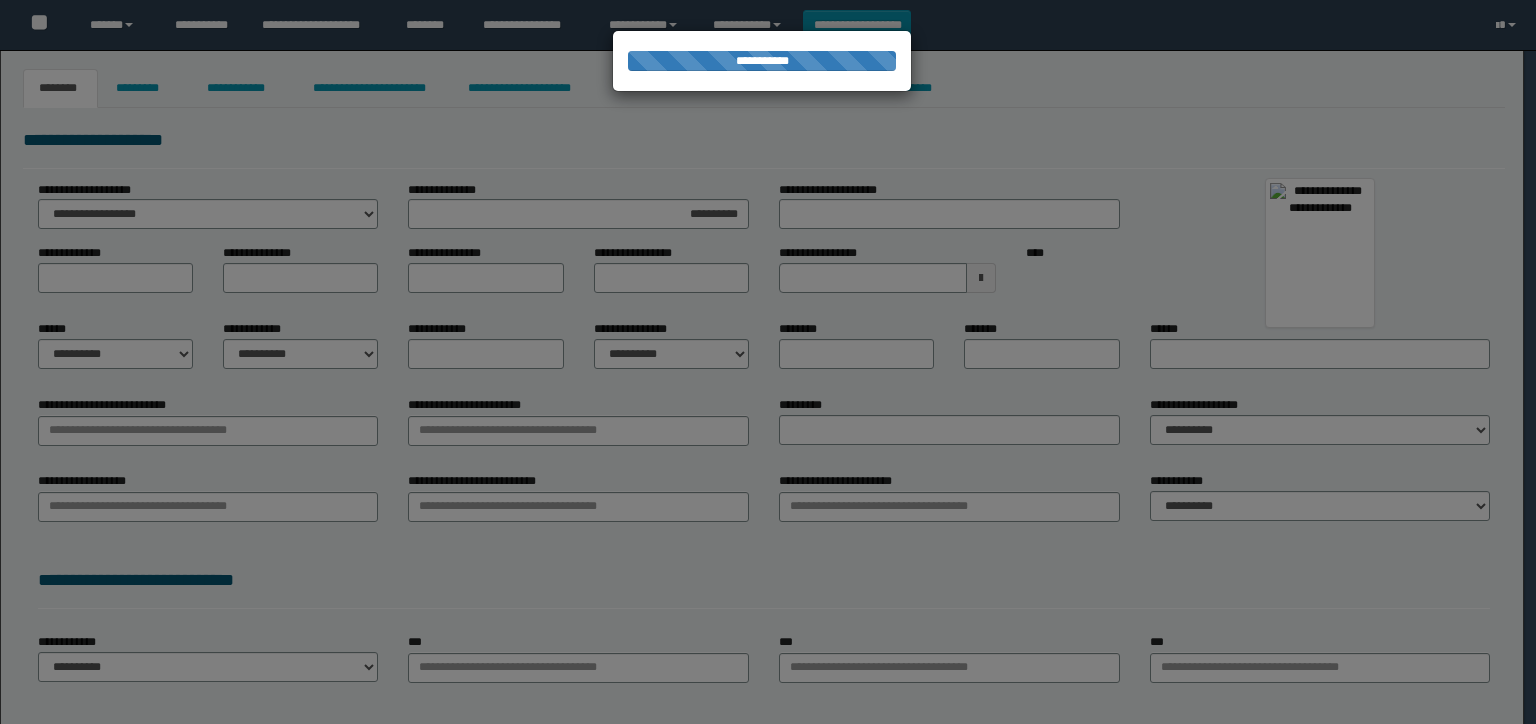type on "**********" 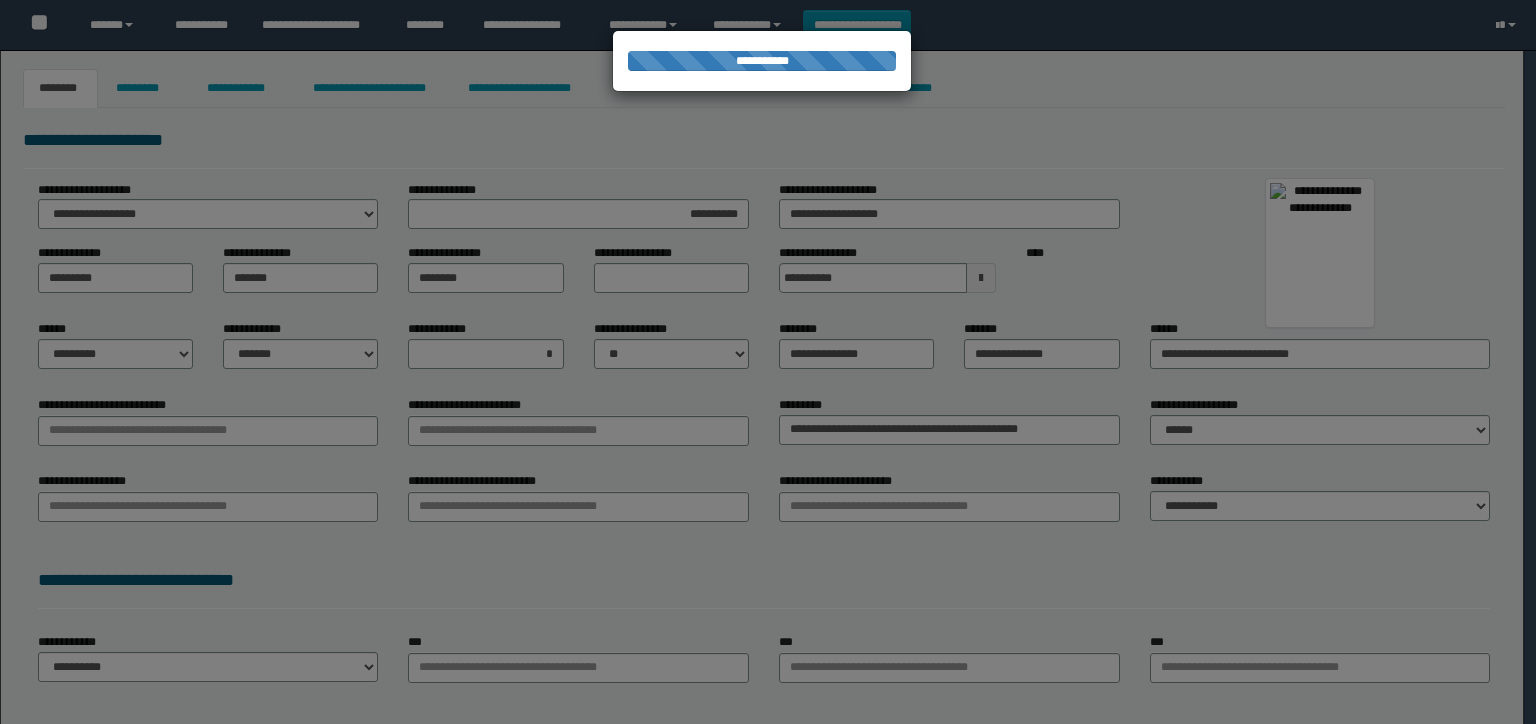 select on "**" 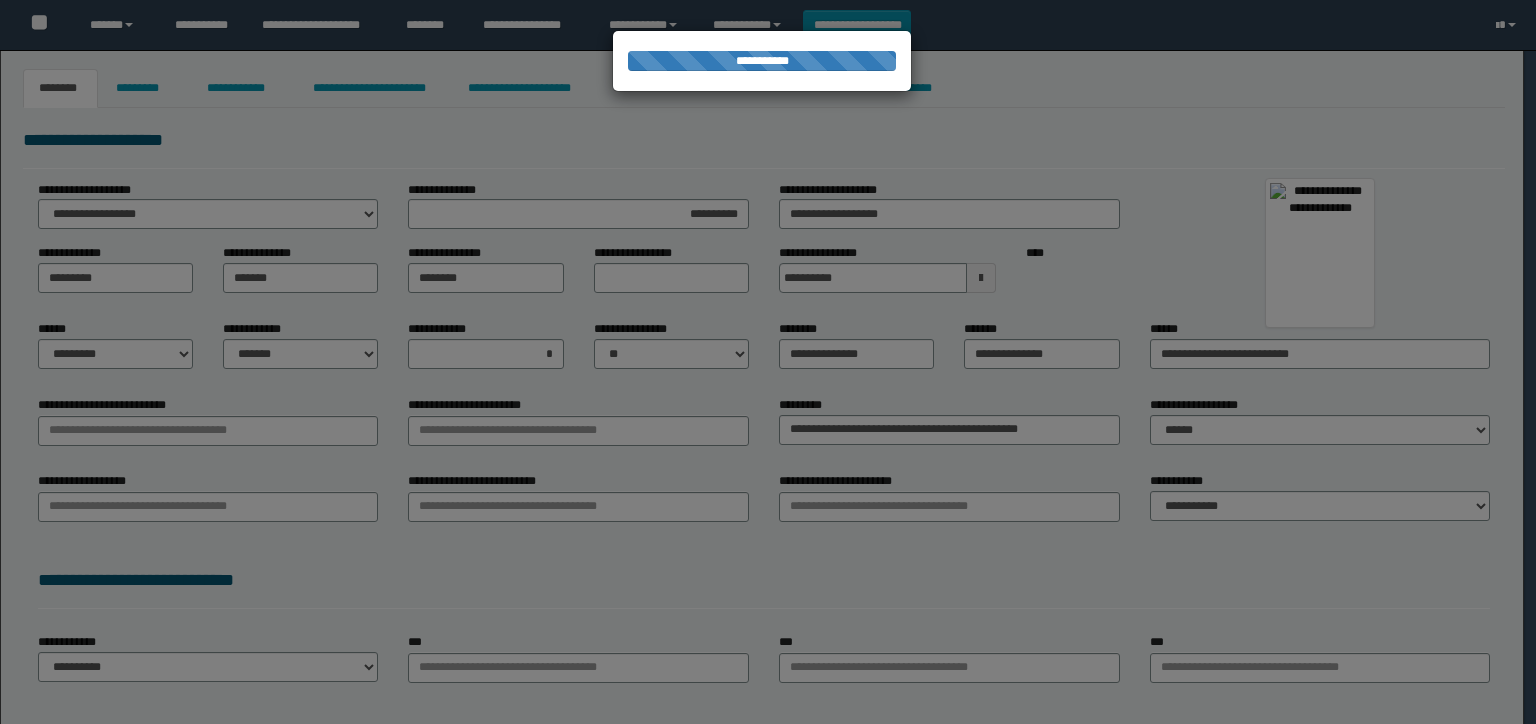 select on "*" 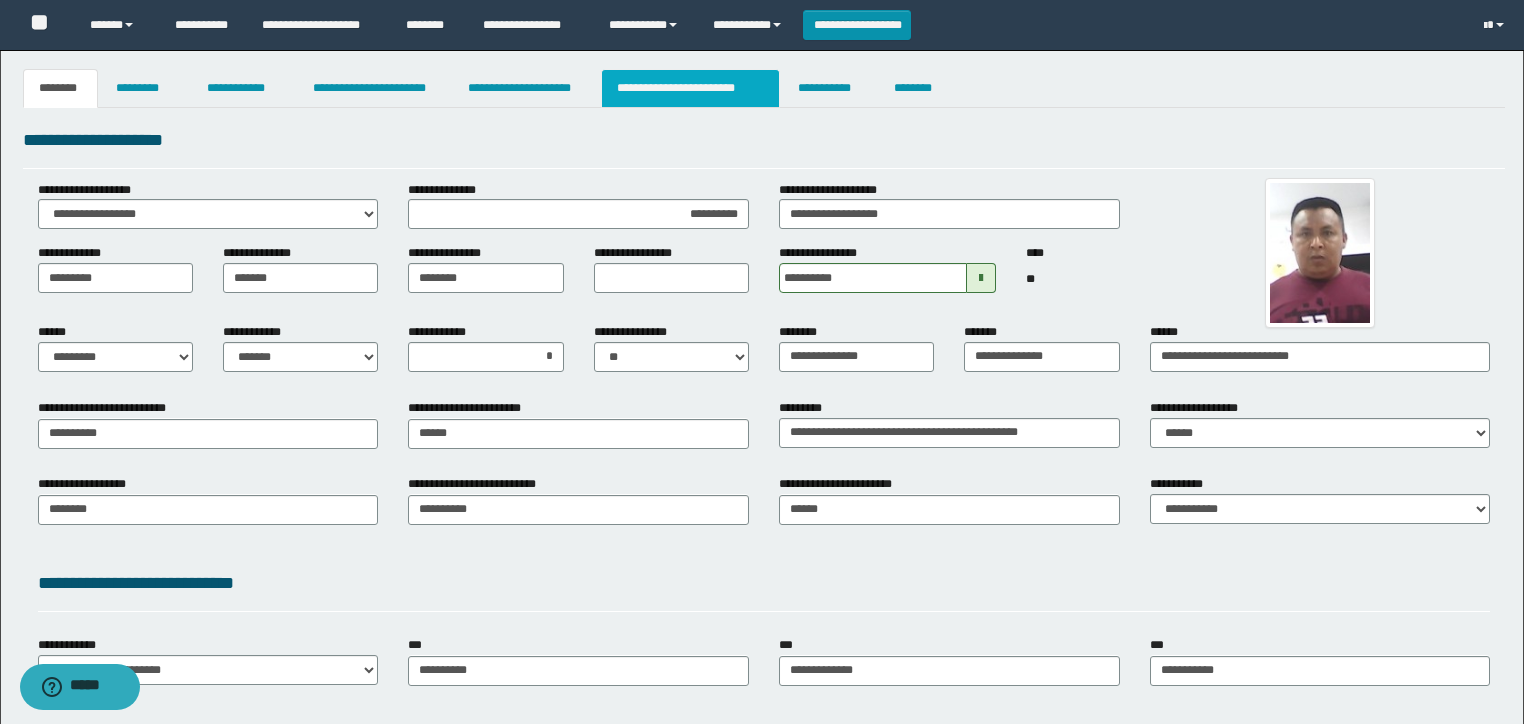 click on "**********" at bounding box center (690, 88) 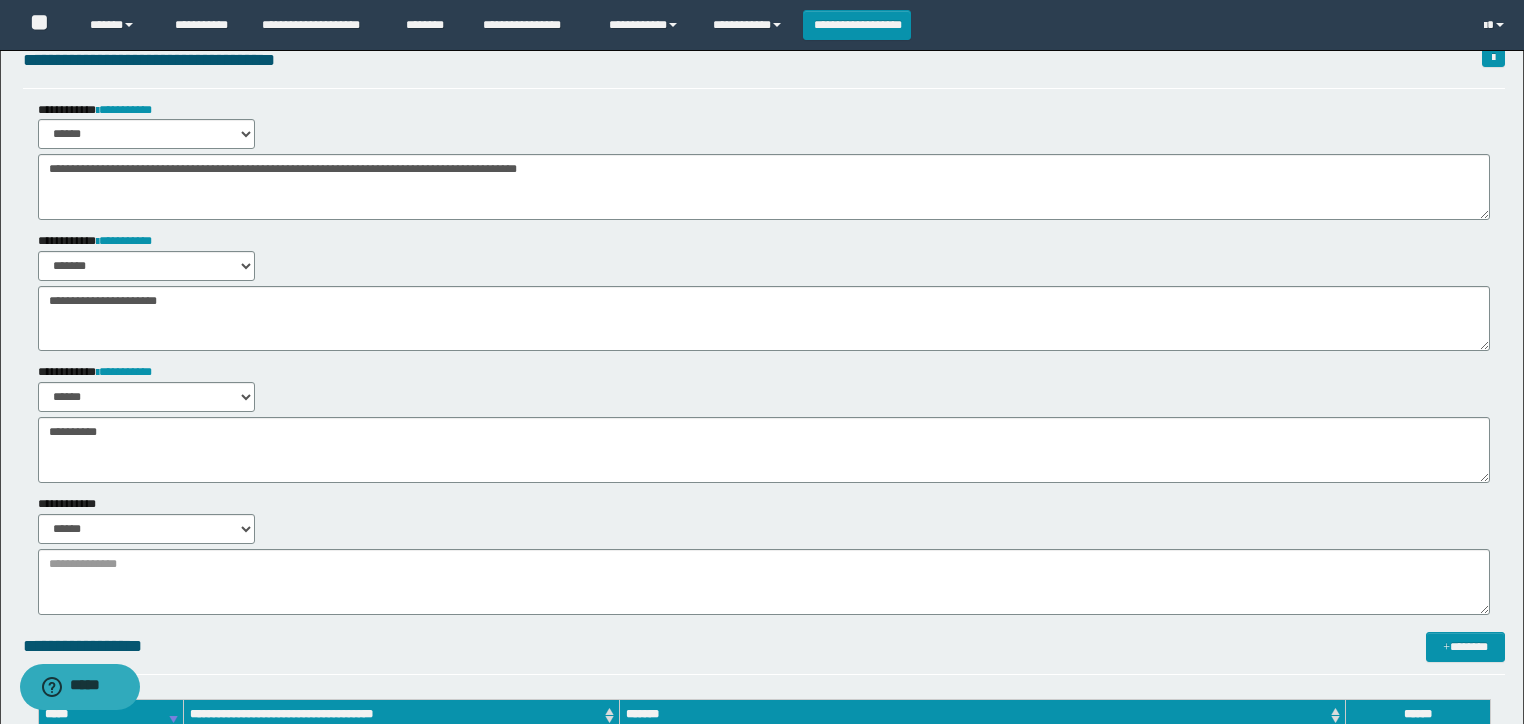 scroll, scrollTop: 0, scrollLeft: 0, axis: both 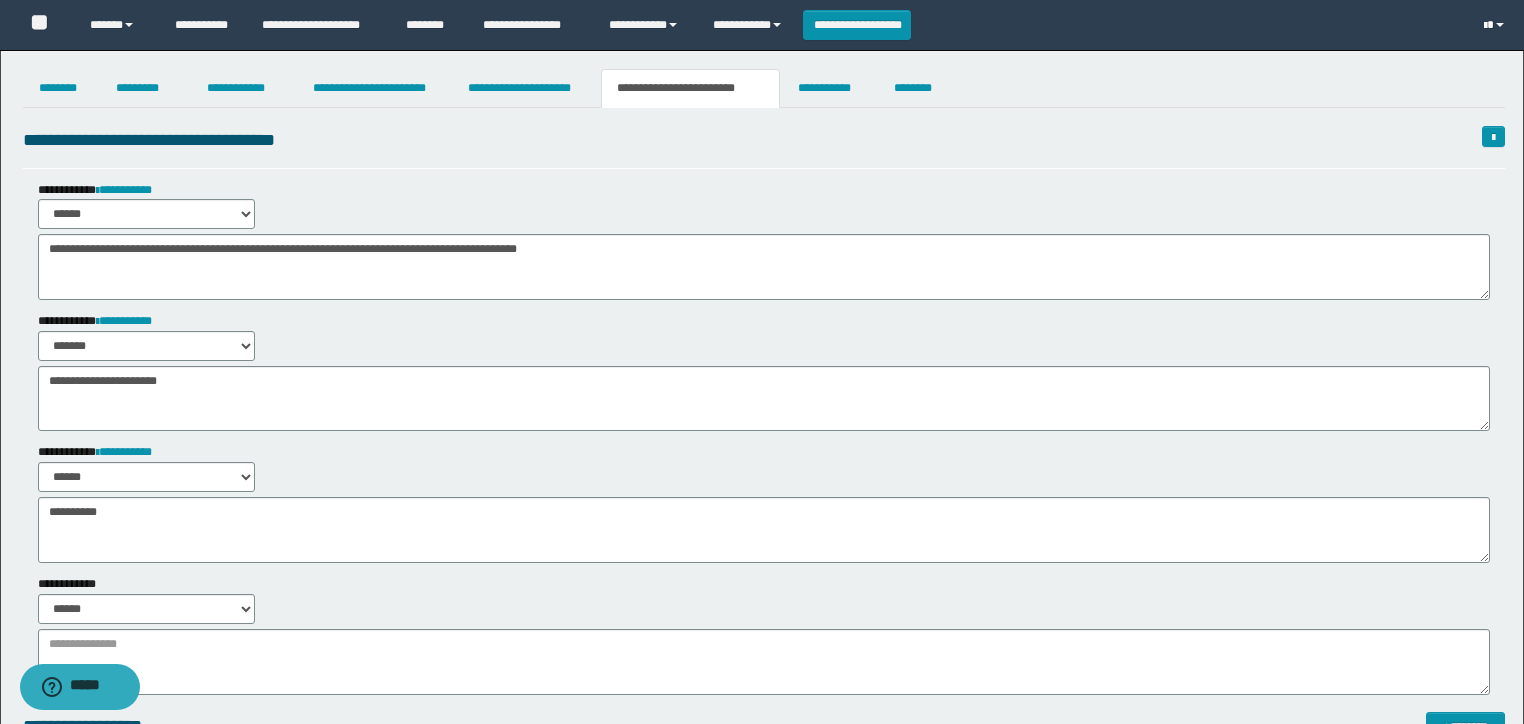 click at bounding box center (1485, 26) 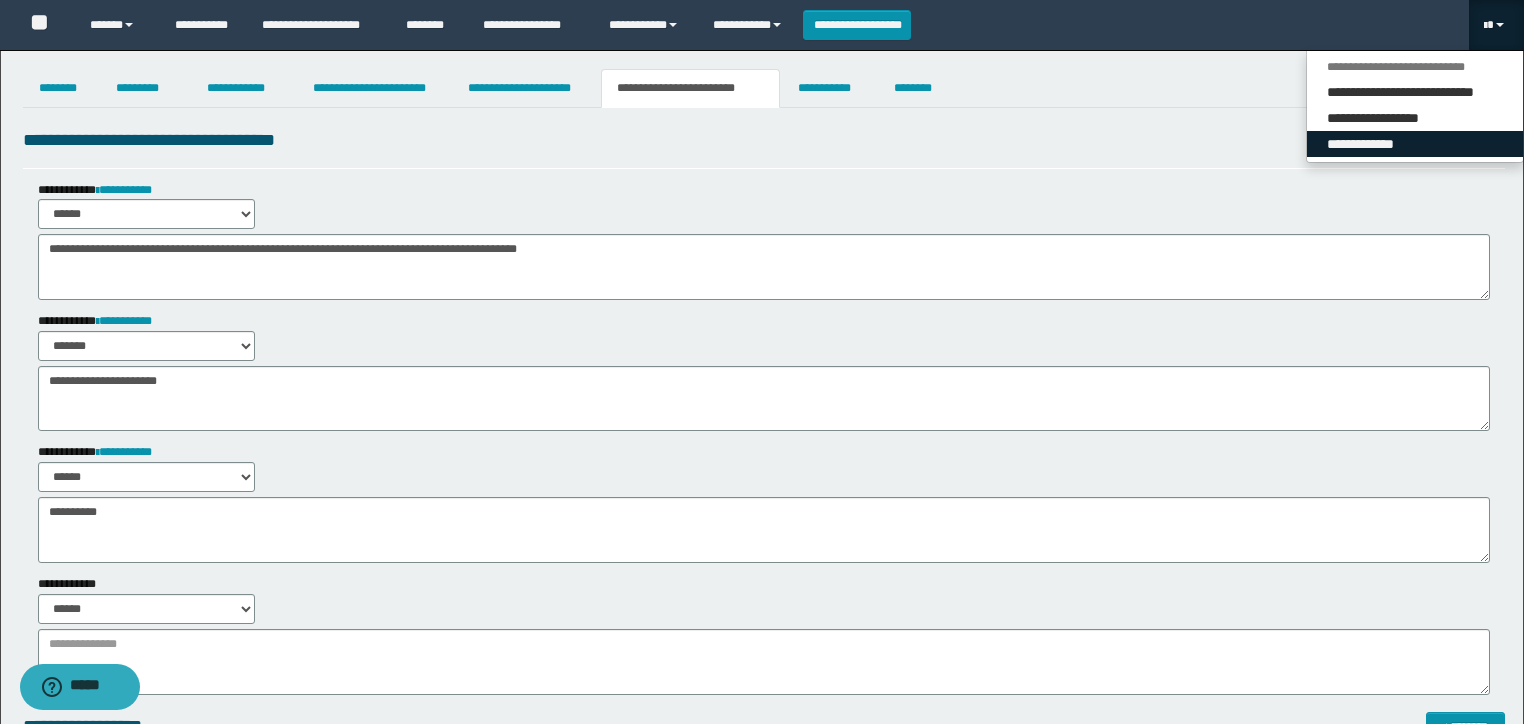 click on "**********" at bounding box center (1415, 144) 